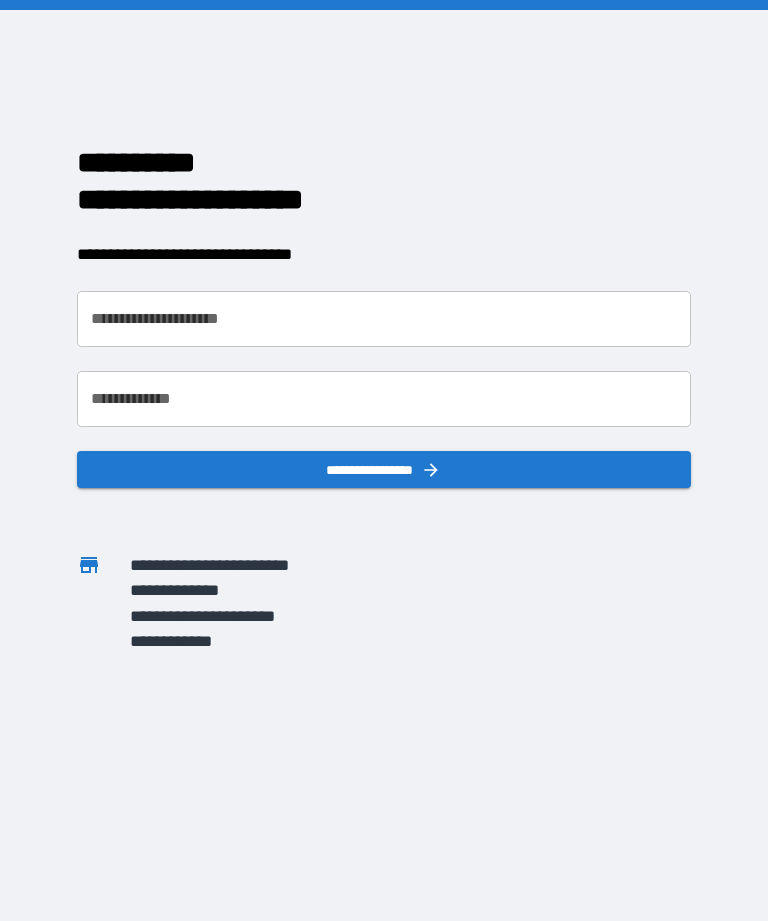 scroll, scrollTop: 0, scrollLeft: 0, axis: both 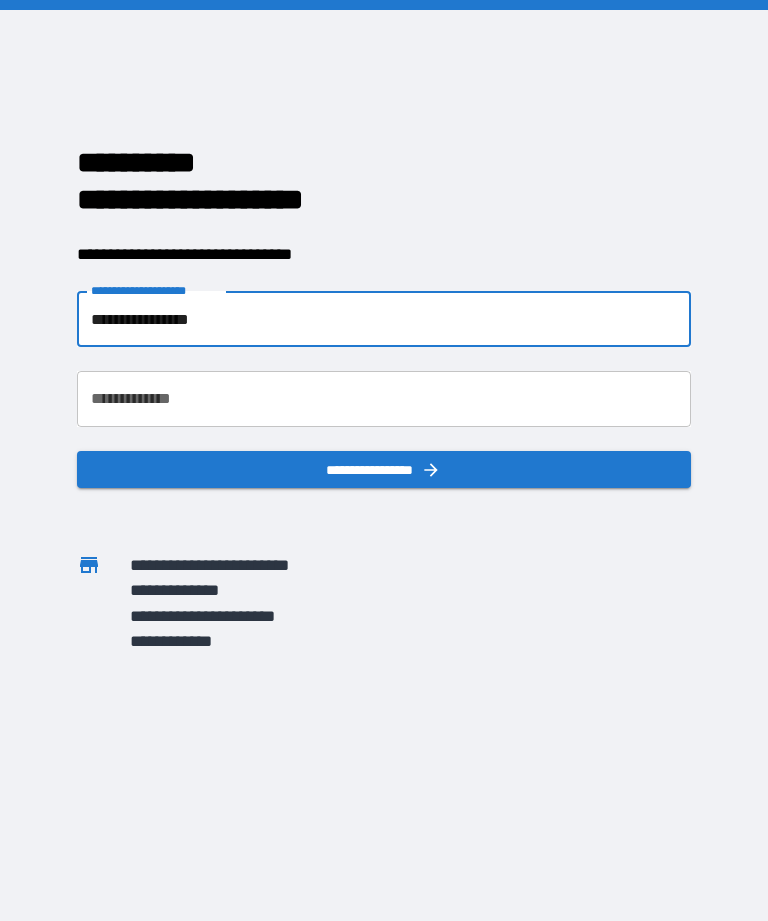 type on "**********" 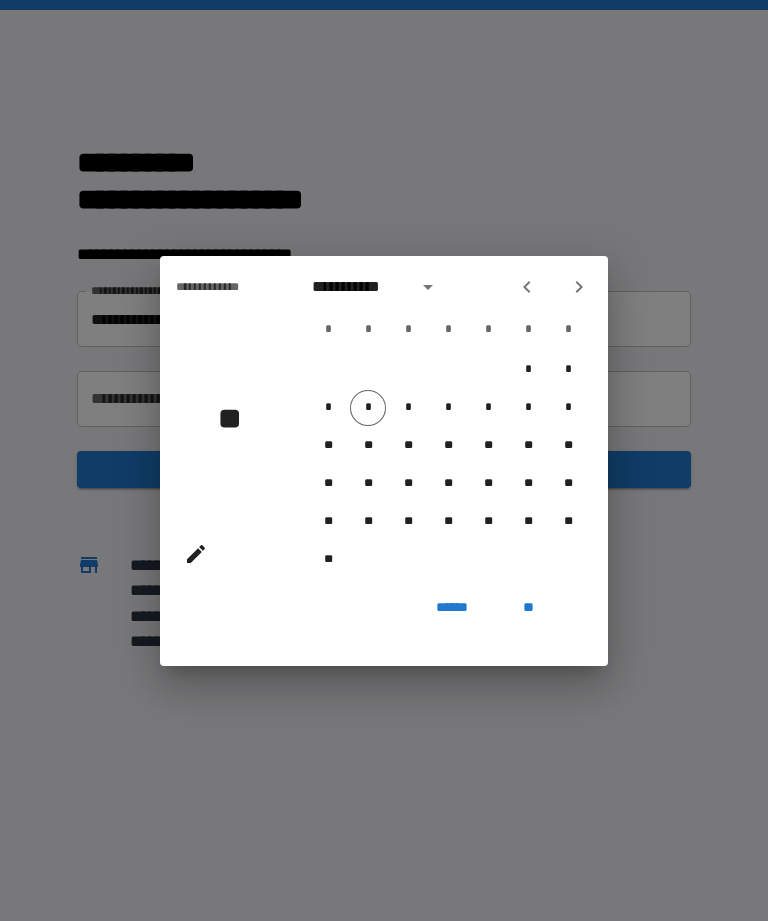 click 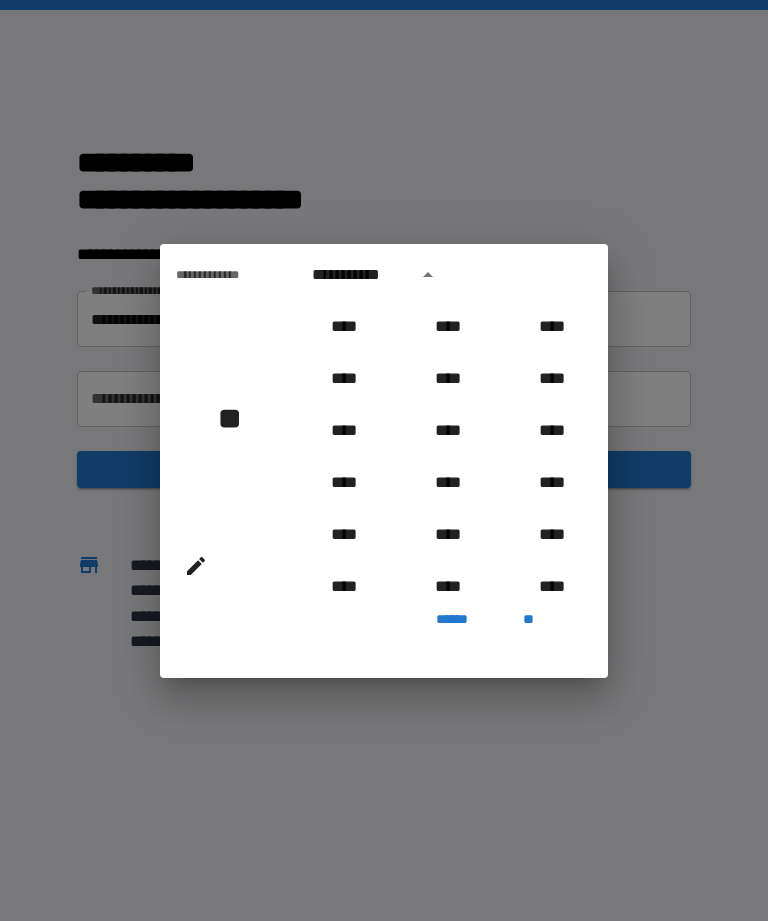 scroll, scrollTop: 823, scrollLeft: 0, axis: vertical 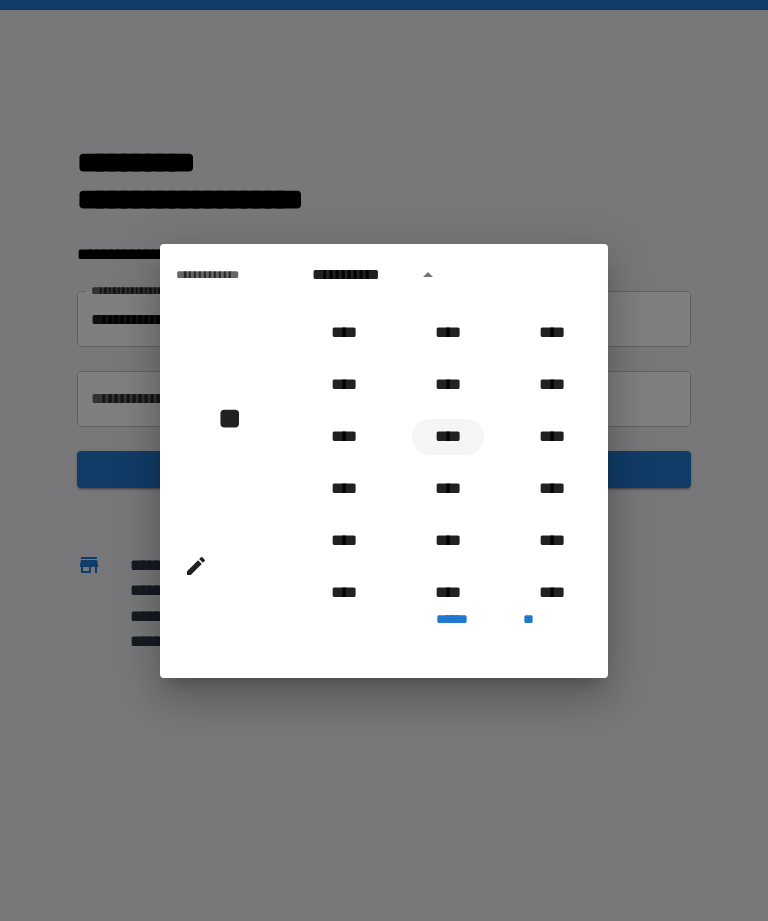 click on "****" at bounding box center [448, 437] 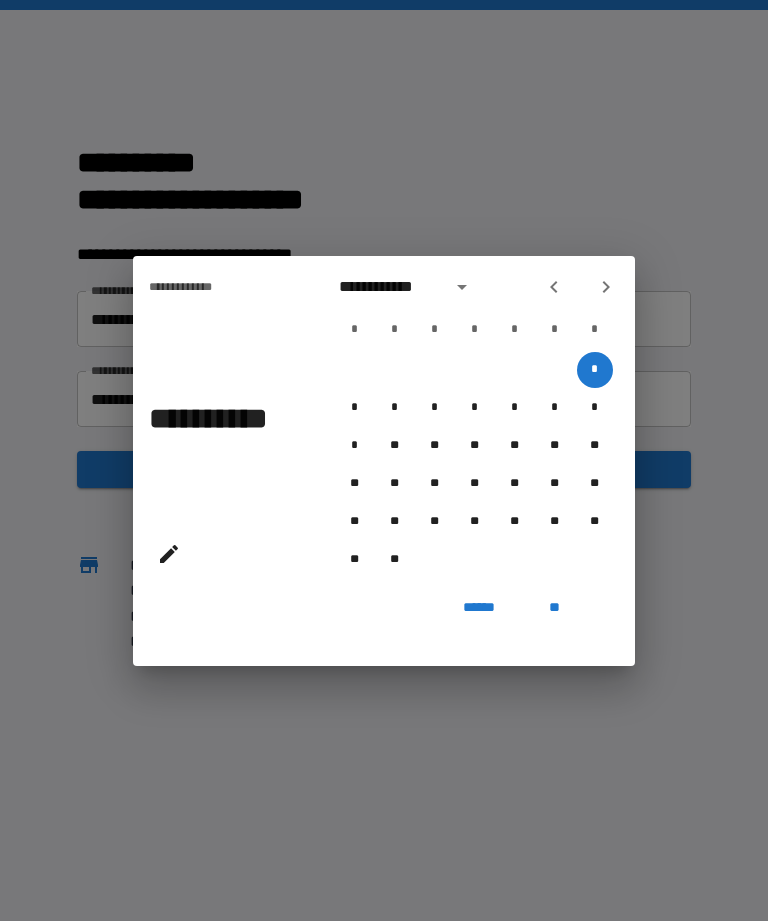 click 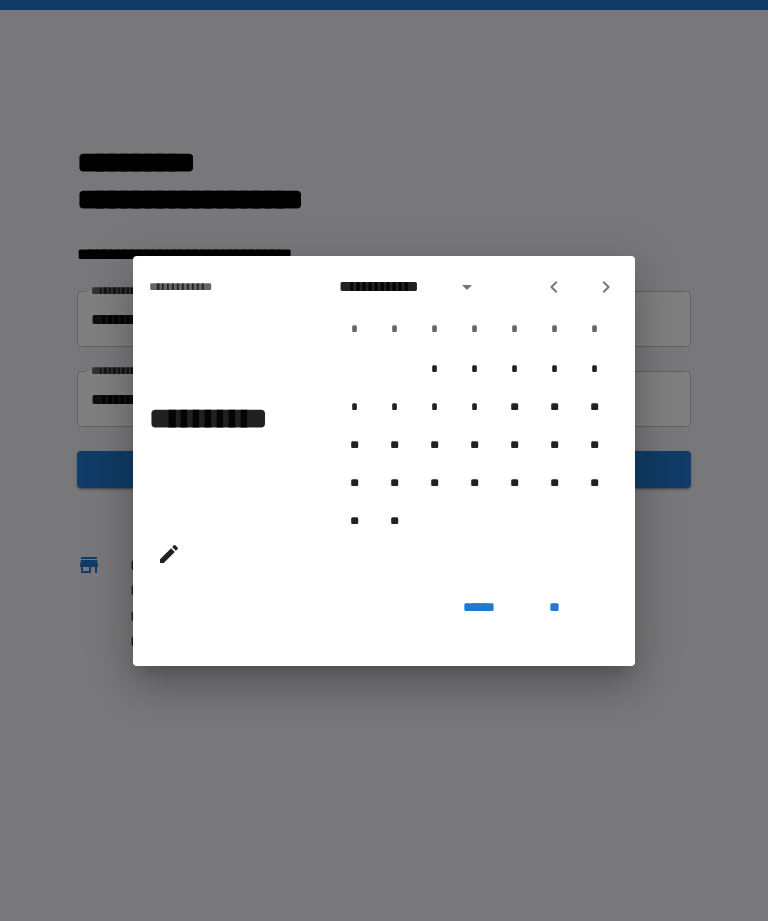 click 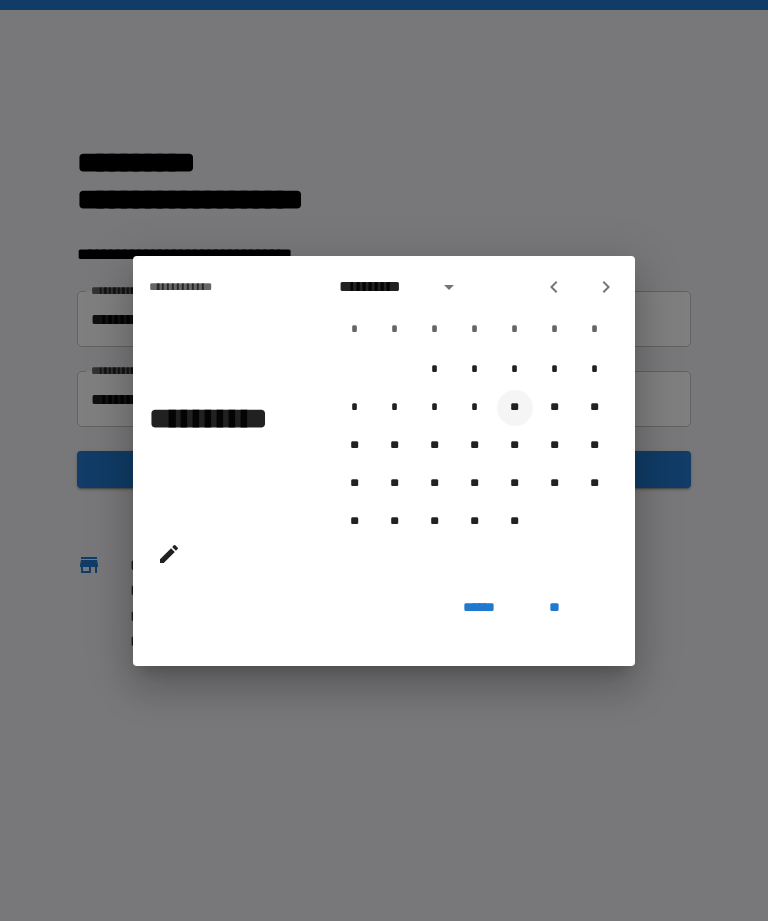 click on "**" at bounding box center (515, 408) 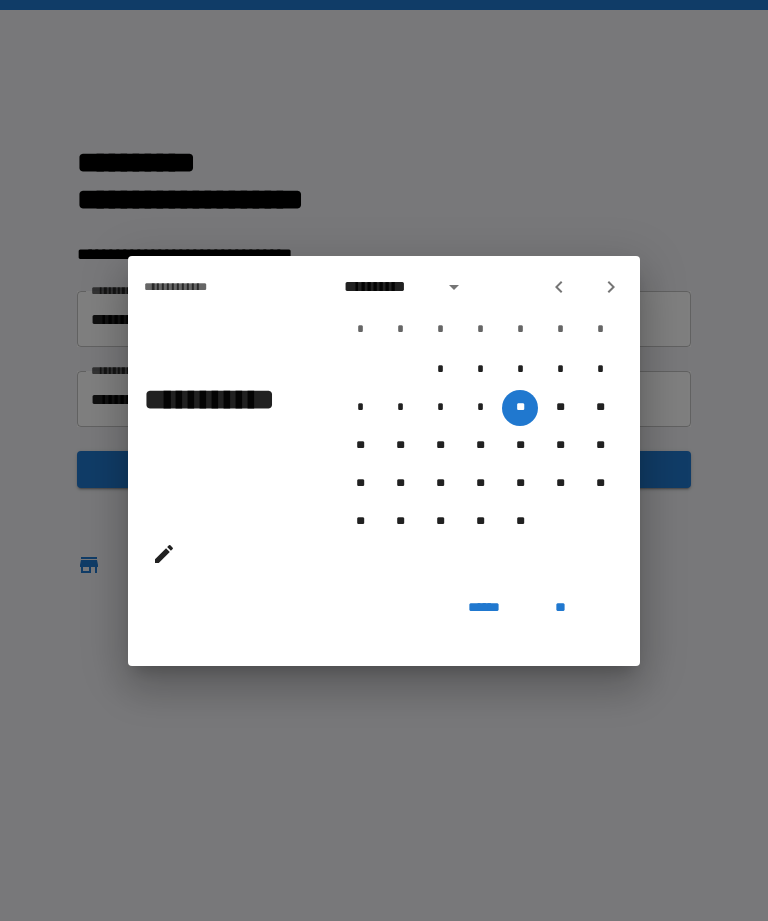 click on "**" at bounding box center [560, 608] 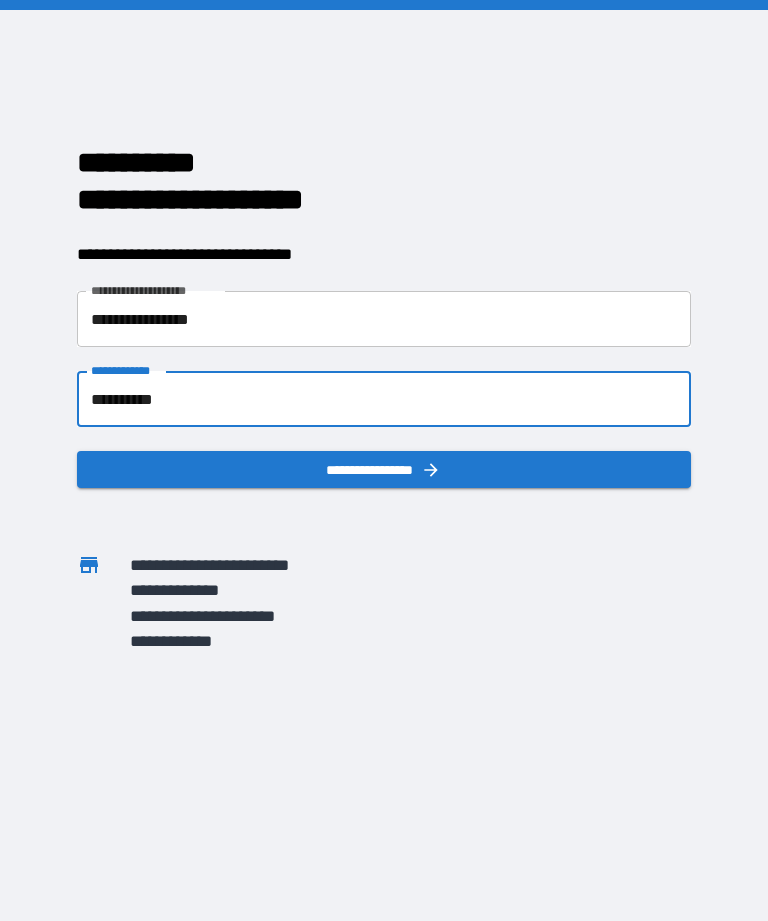 click 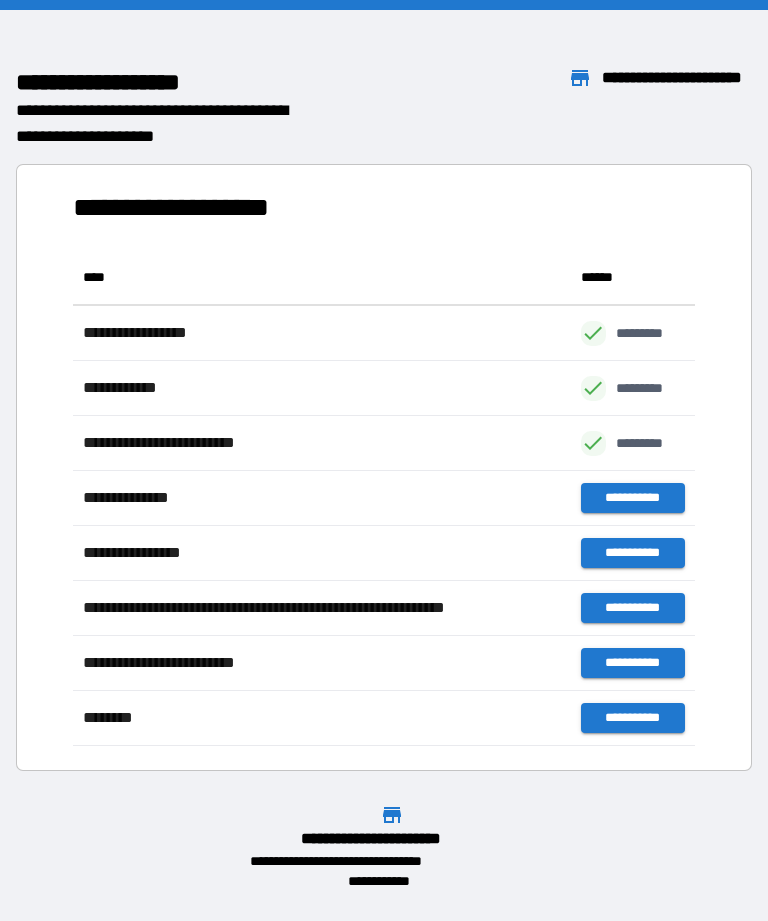 scroll, scrollTop: 496, scrollLeft: 622, axis: both 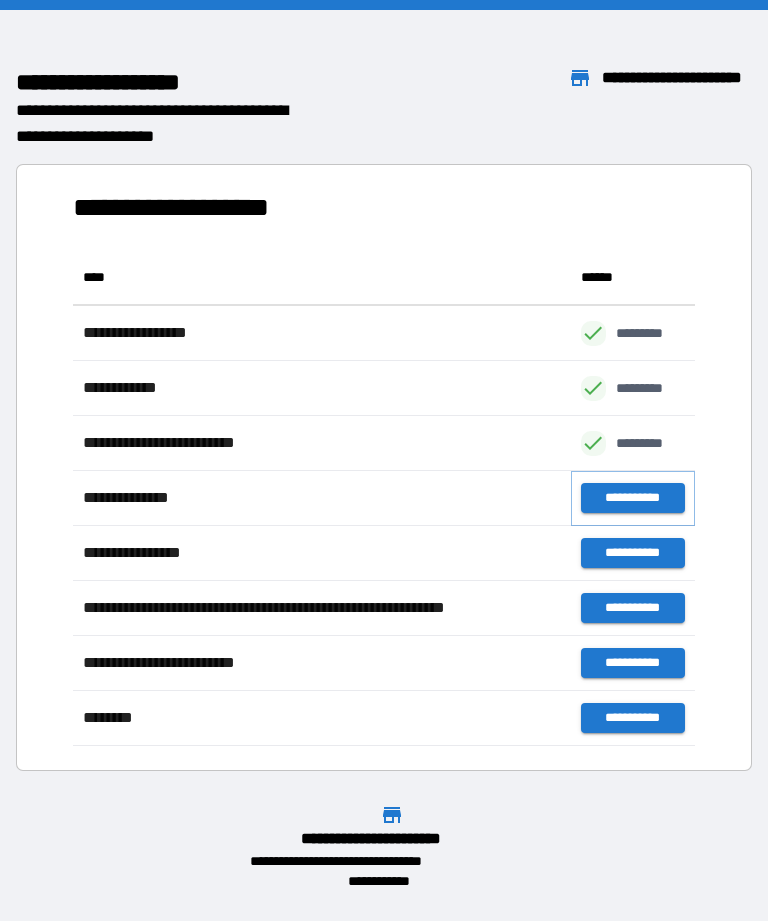 click on "**********" at bounding box center [633, 498] 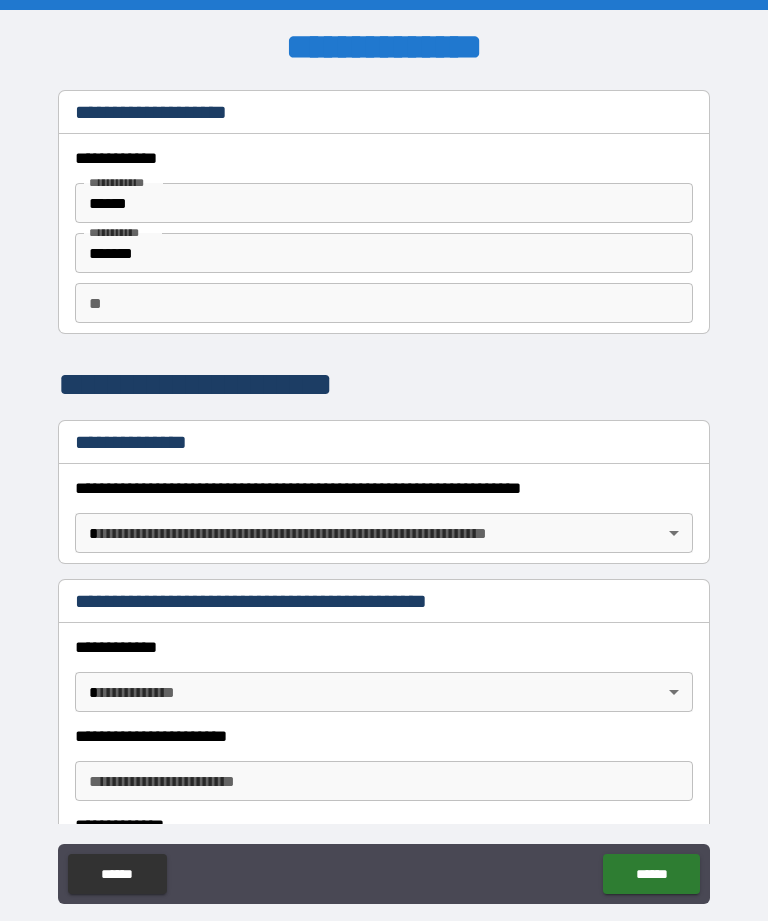 click on "**********" at bounding box center [384, 492] 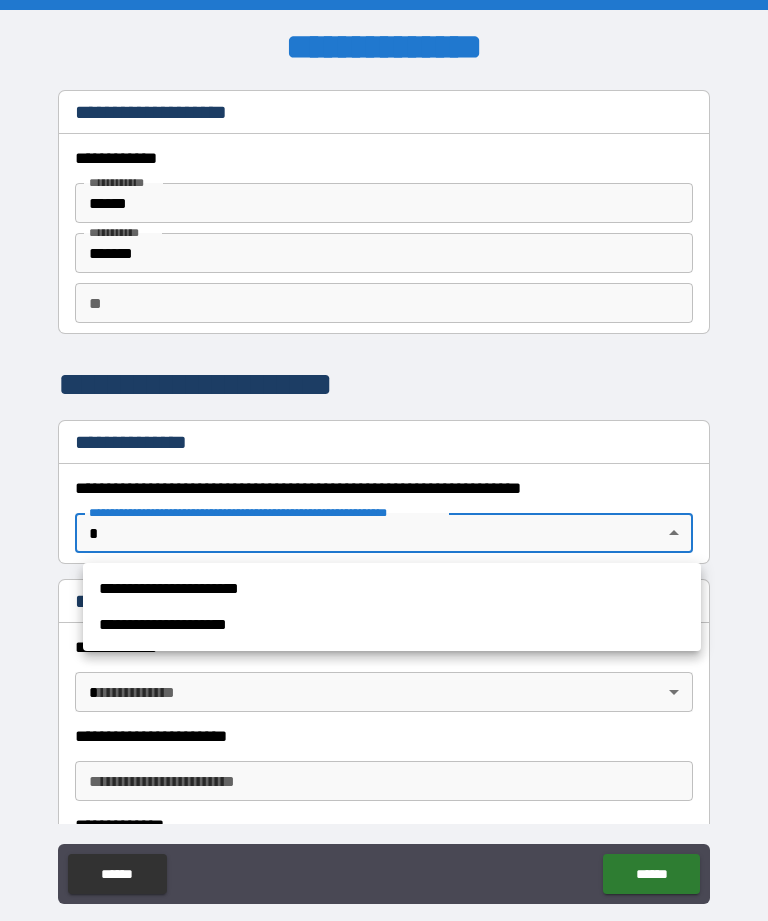 click on "**********" at bounding box center [392, 589] 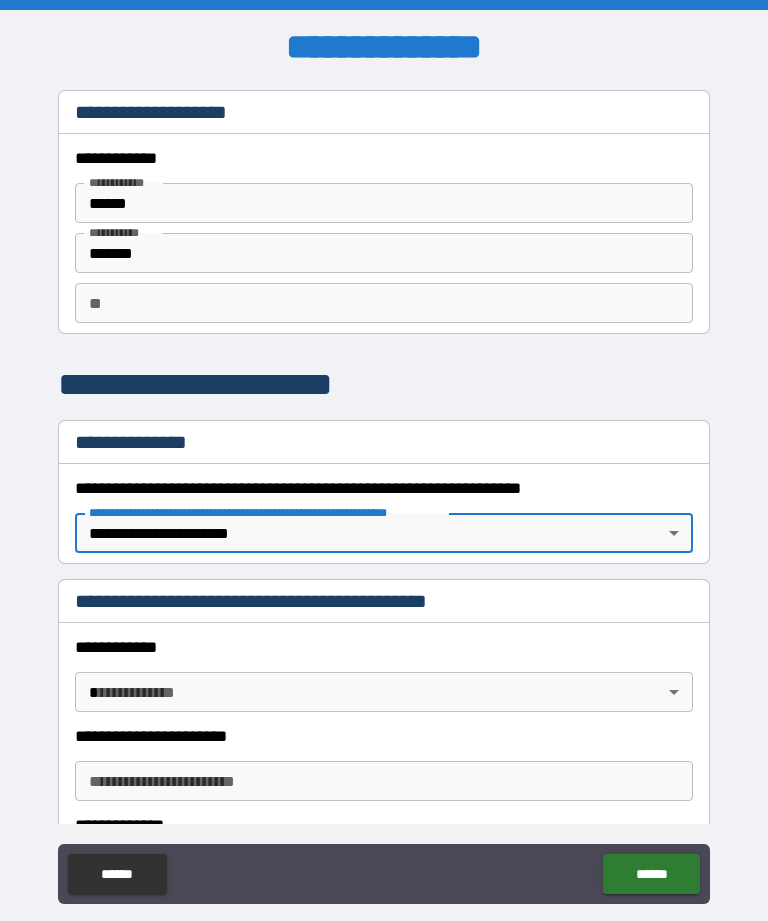 click on "**********" at bounding box center (384, 492) 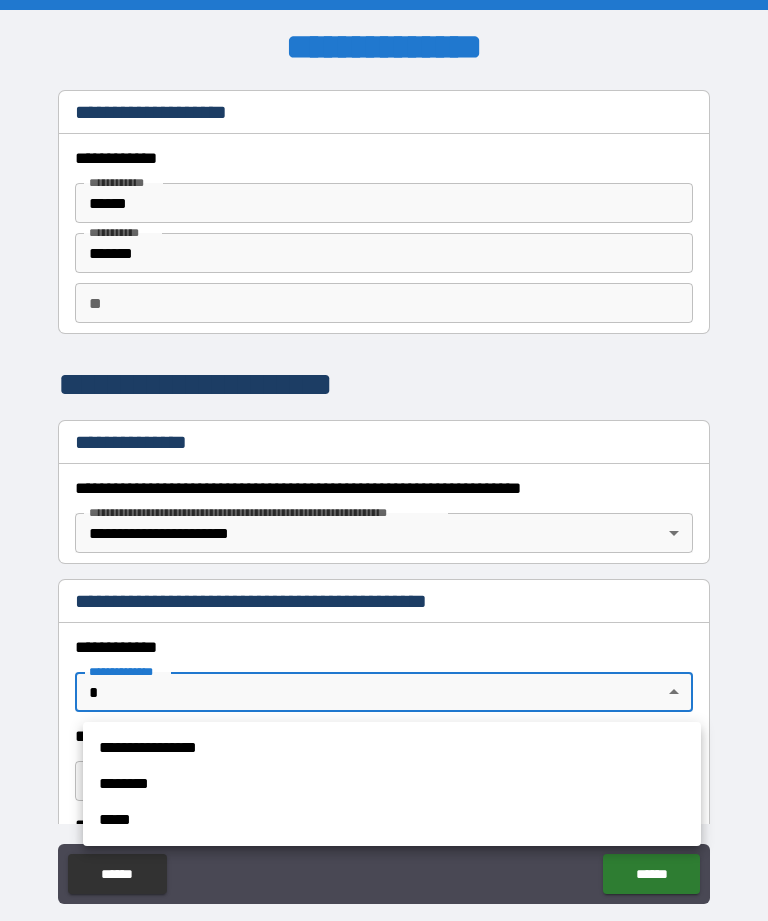 click on "**********" at bounding box center (392, 748) 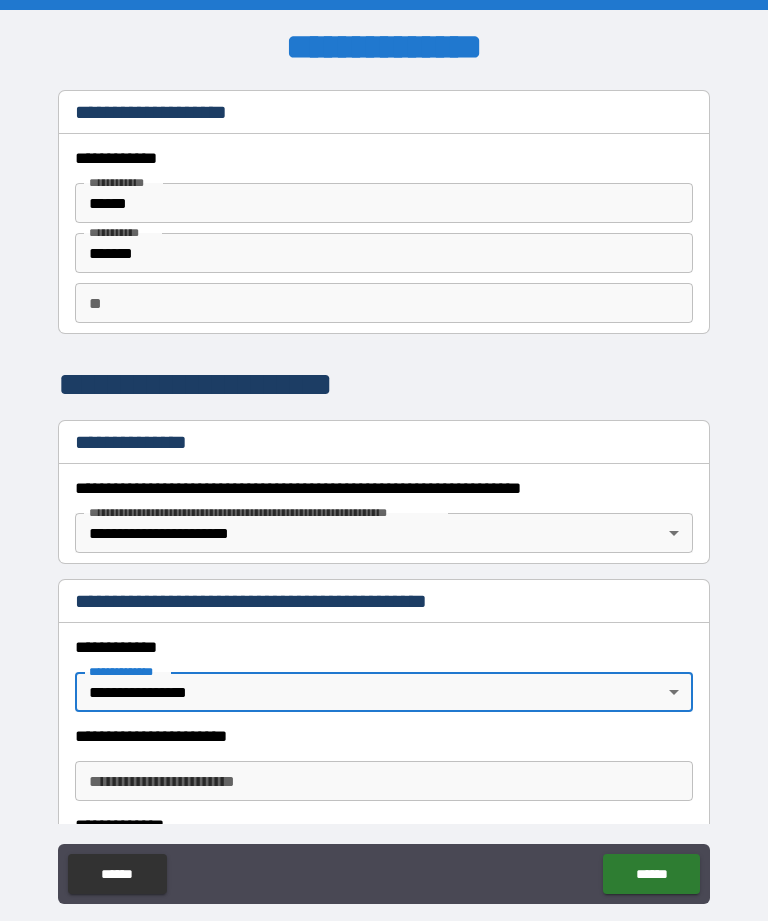 type on "*" 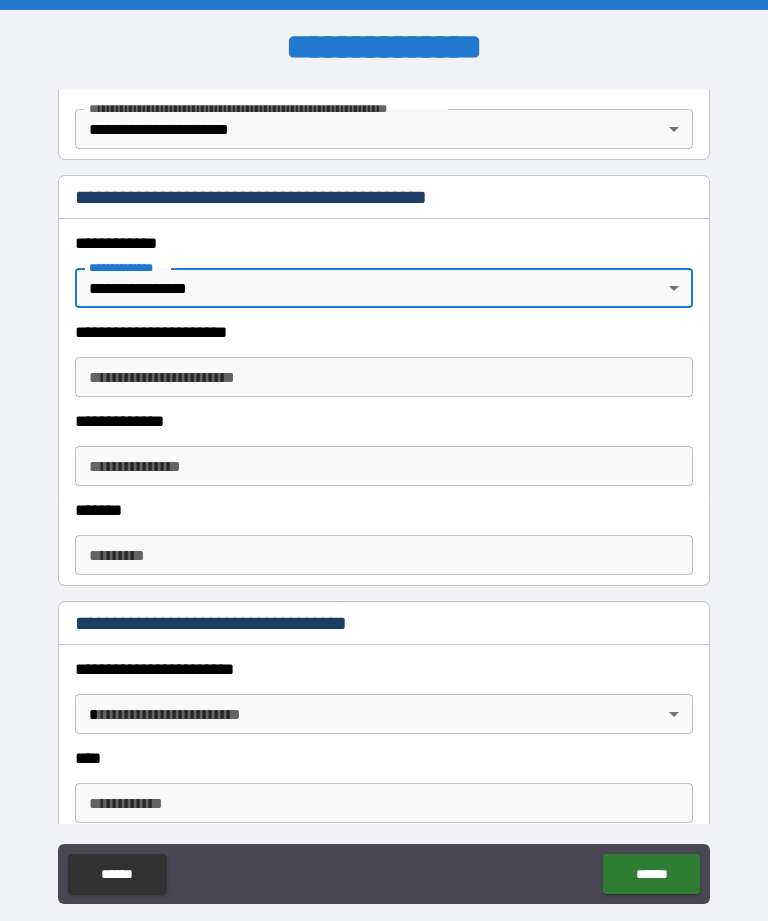 scroll, scrollTop: 406, scrollLeft: 0, axis: vertical 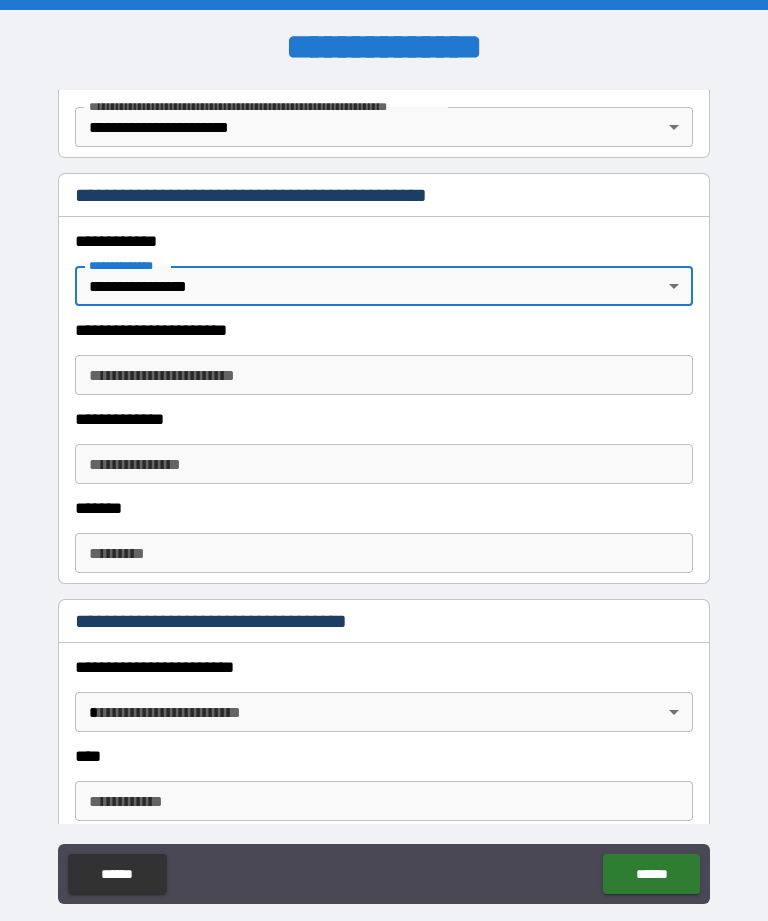 click on "**********" at bounding box center [384, 375] 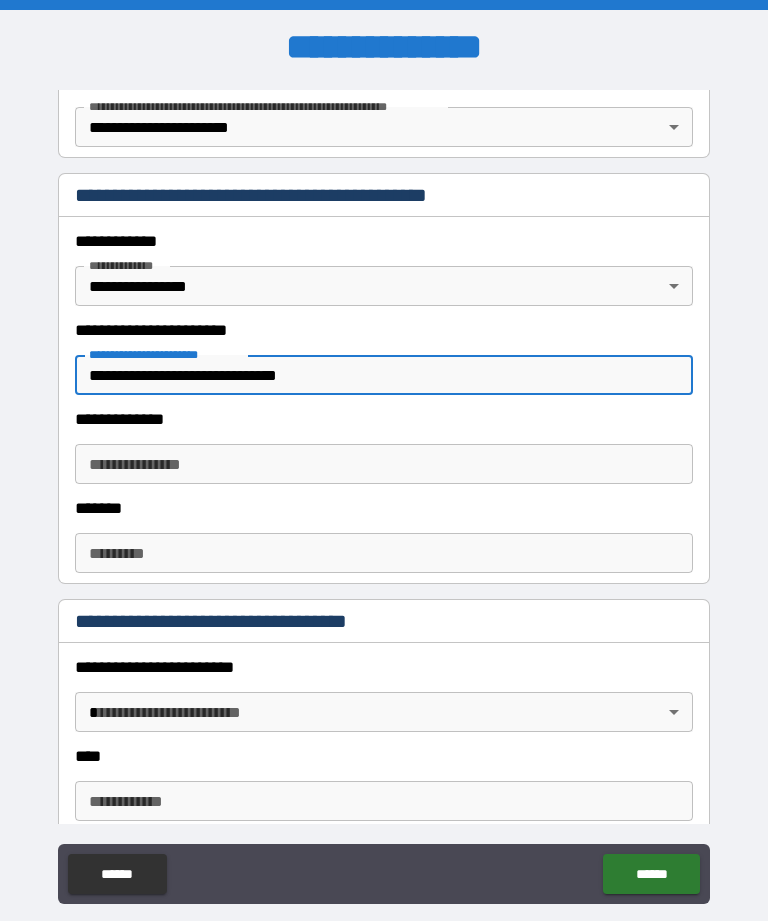 type on "**********" 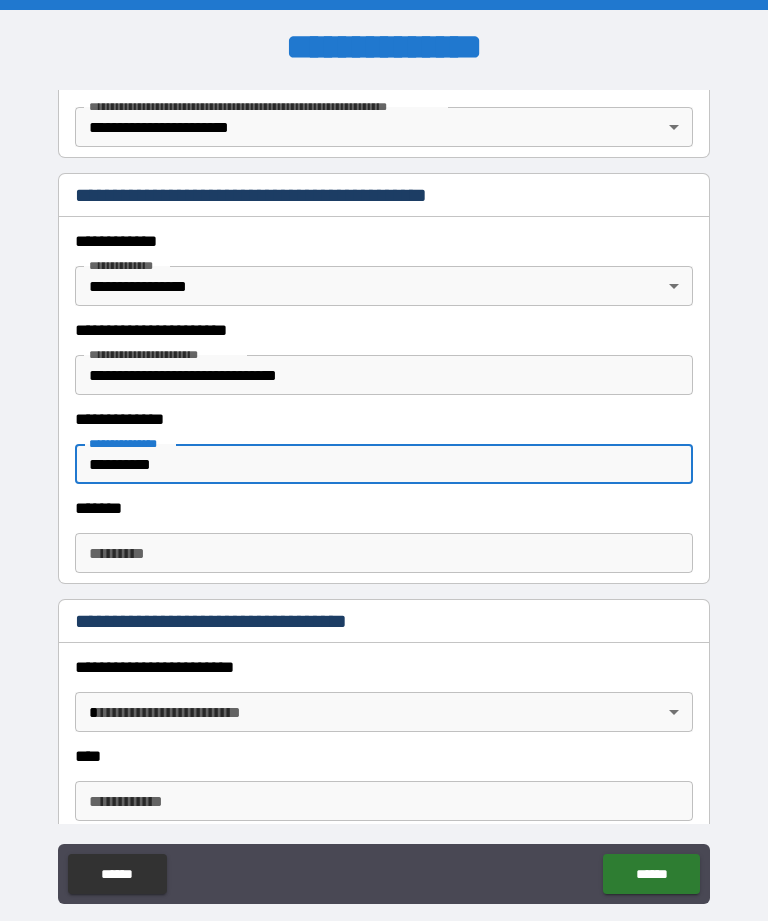 type on "**********" 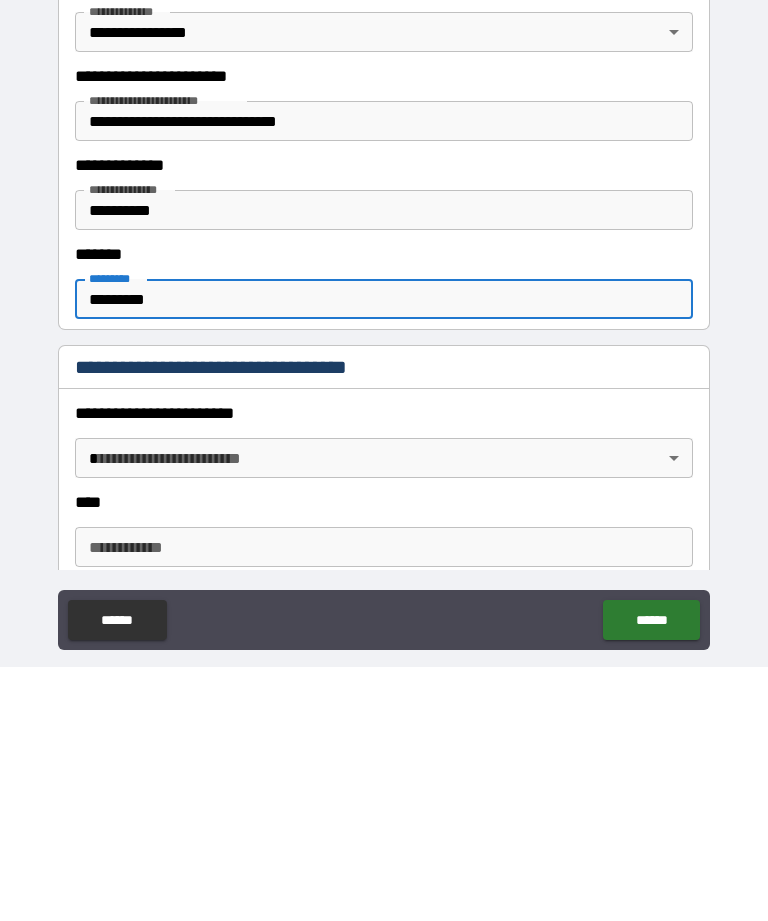 type on "*********" 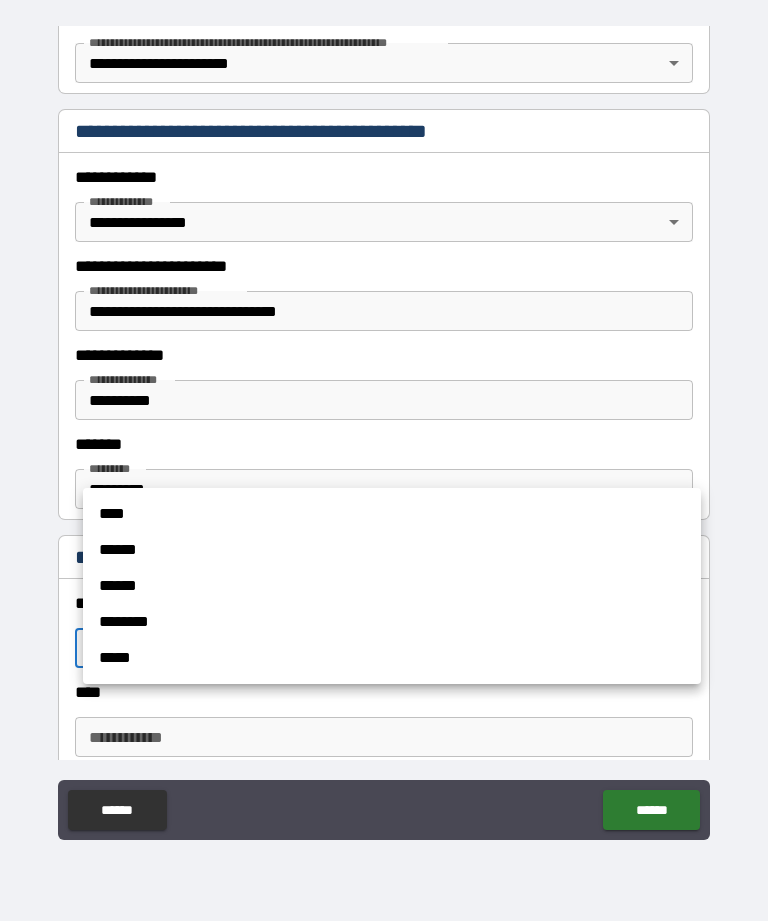click on "****" at bounding box center [392, 514] 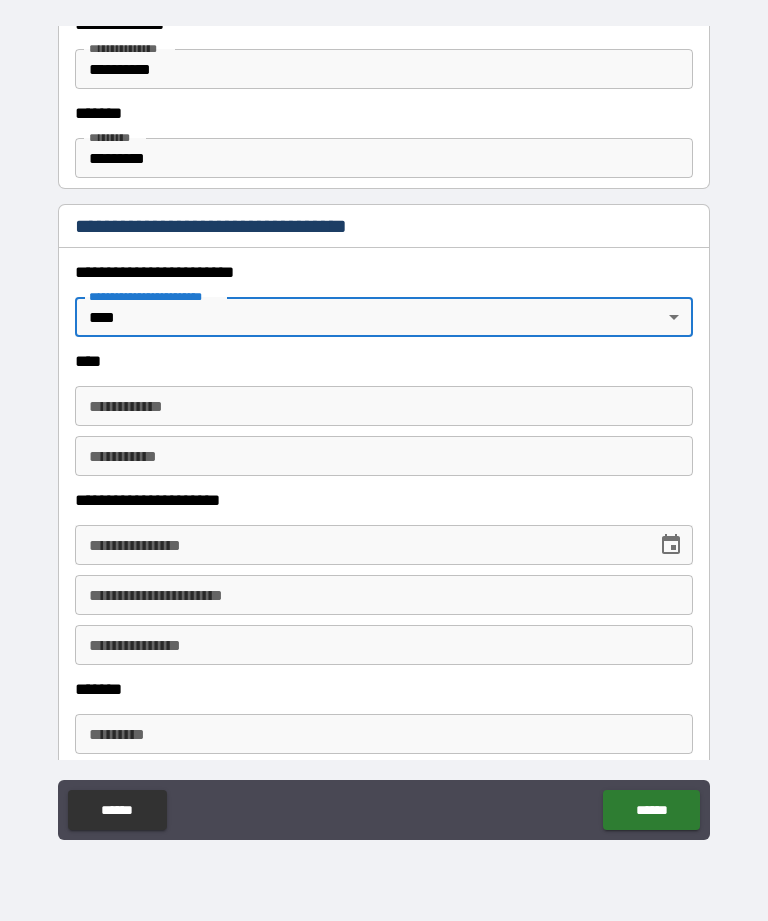 scroll, scrollTop: 740, scrollLeft: 0, axis: vertical 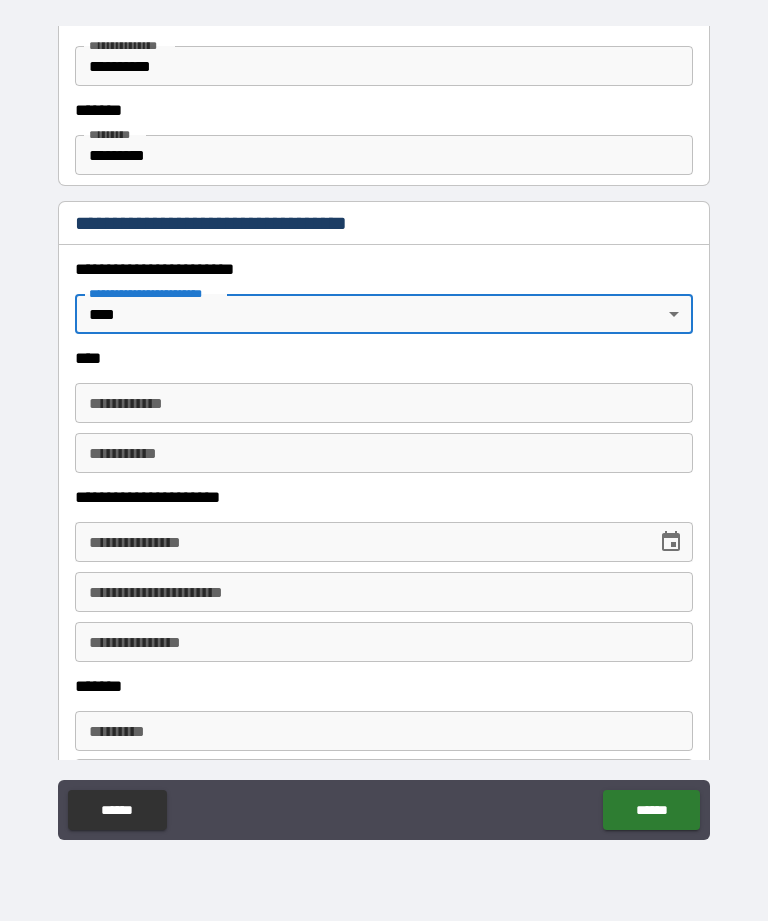 click on "**********" at bounding box center [384, 403] 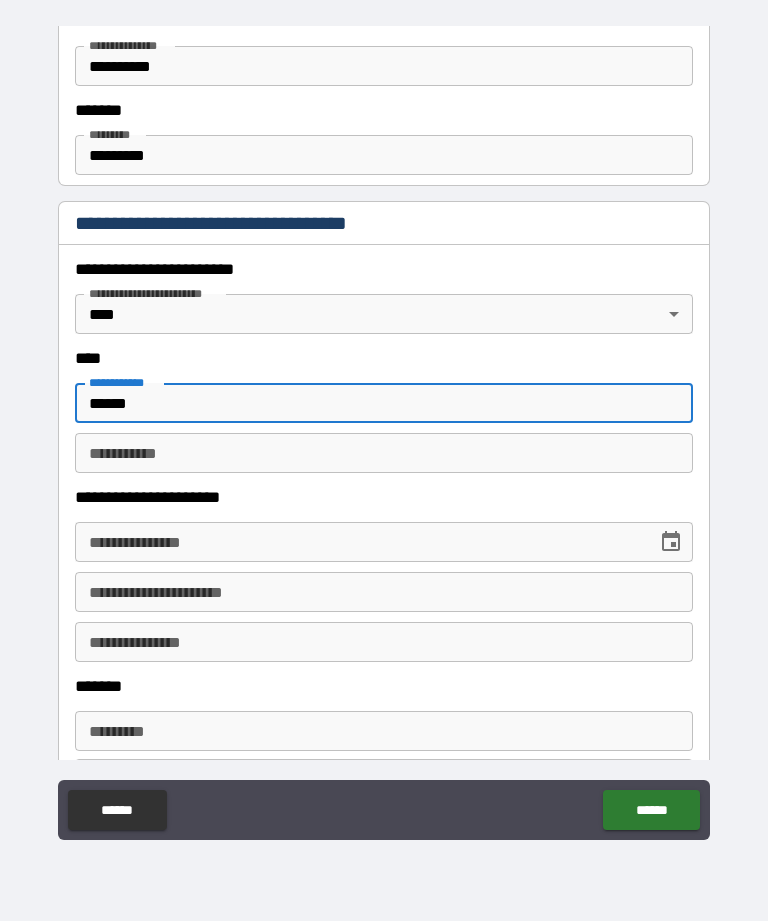 type on "******" 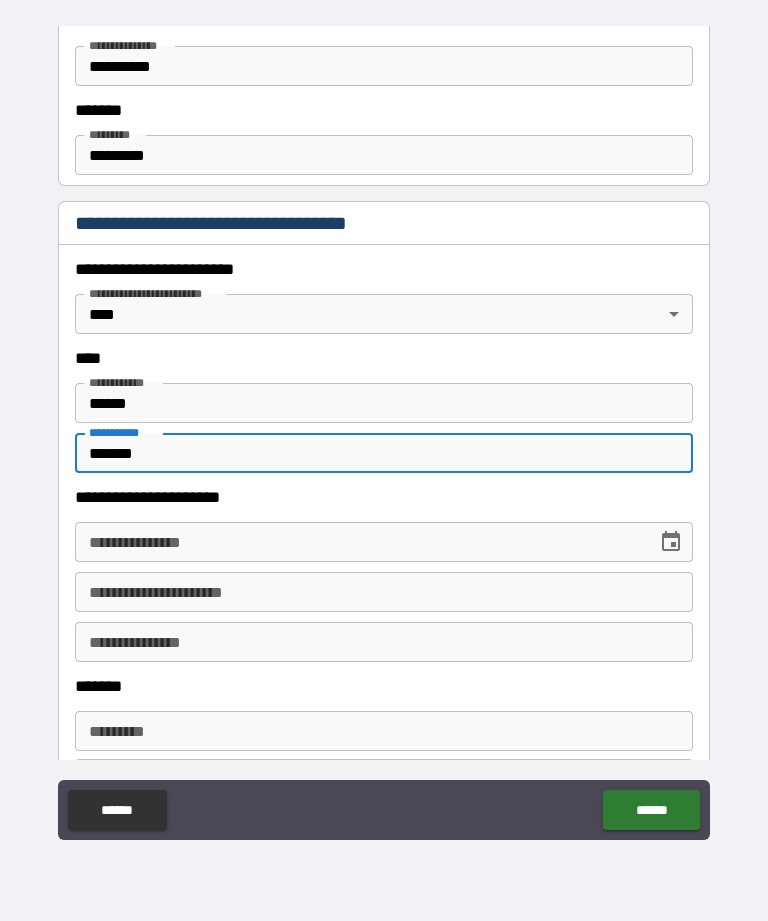 type on "*******" 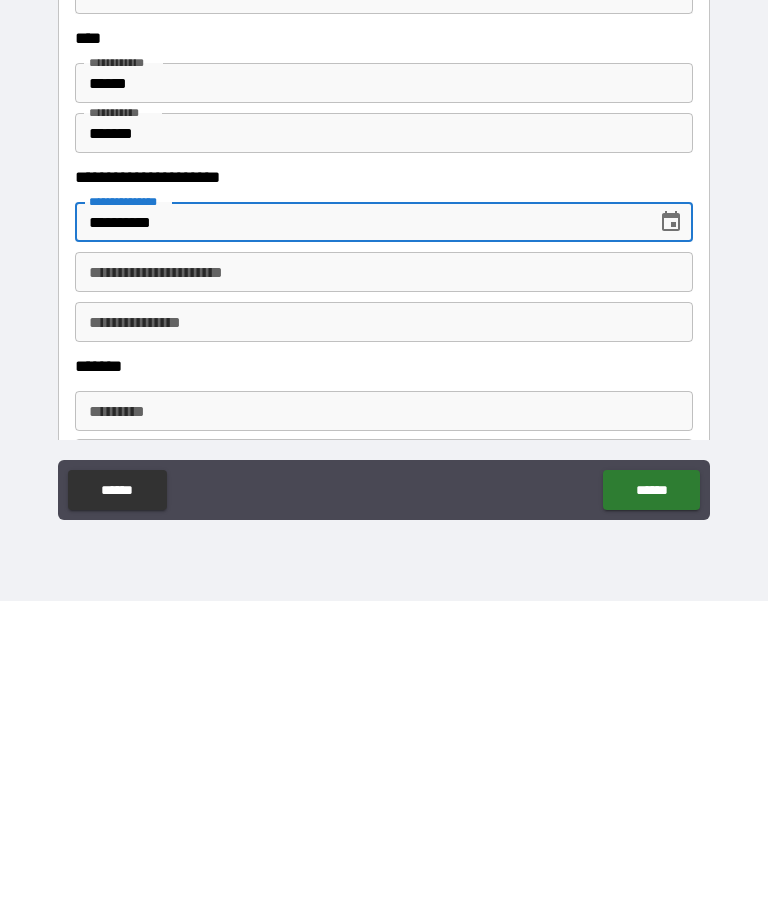 type on "**********" 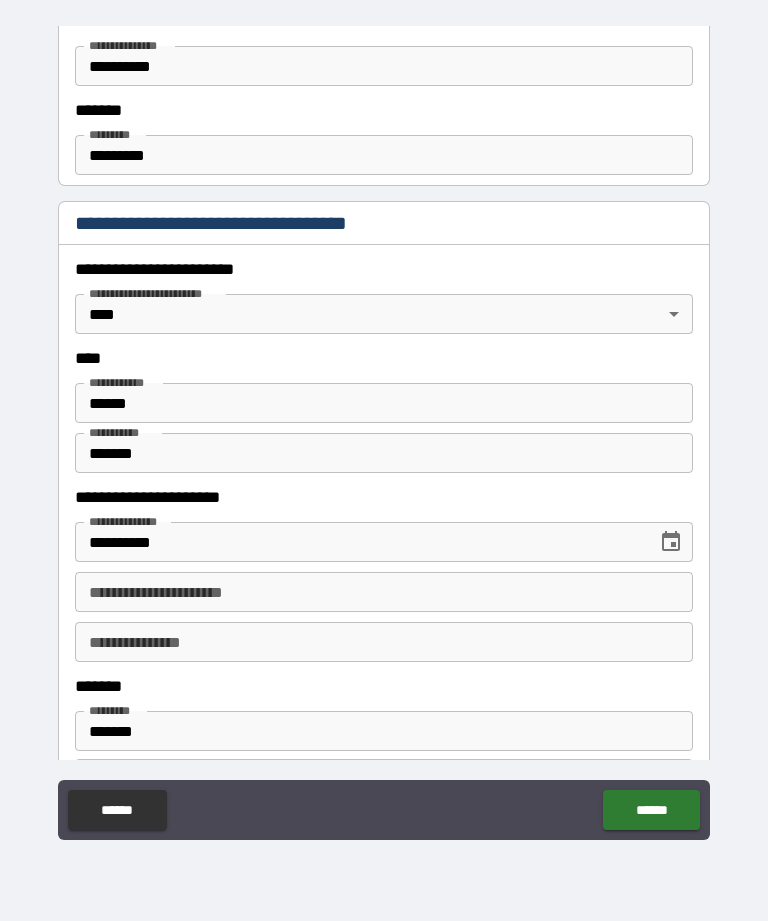type on "**********" 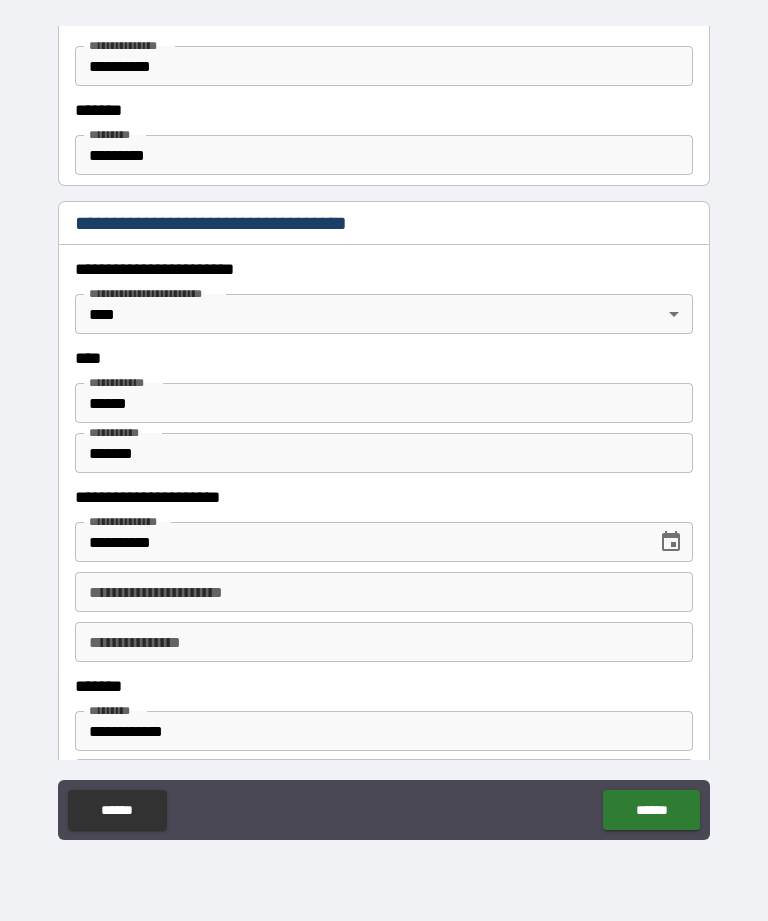 click on "******" at bounding box center [651, 810] 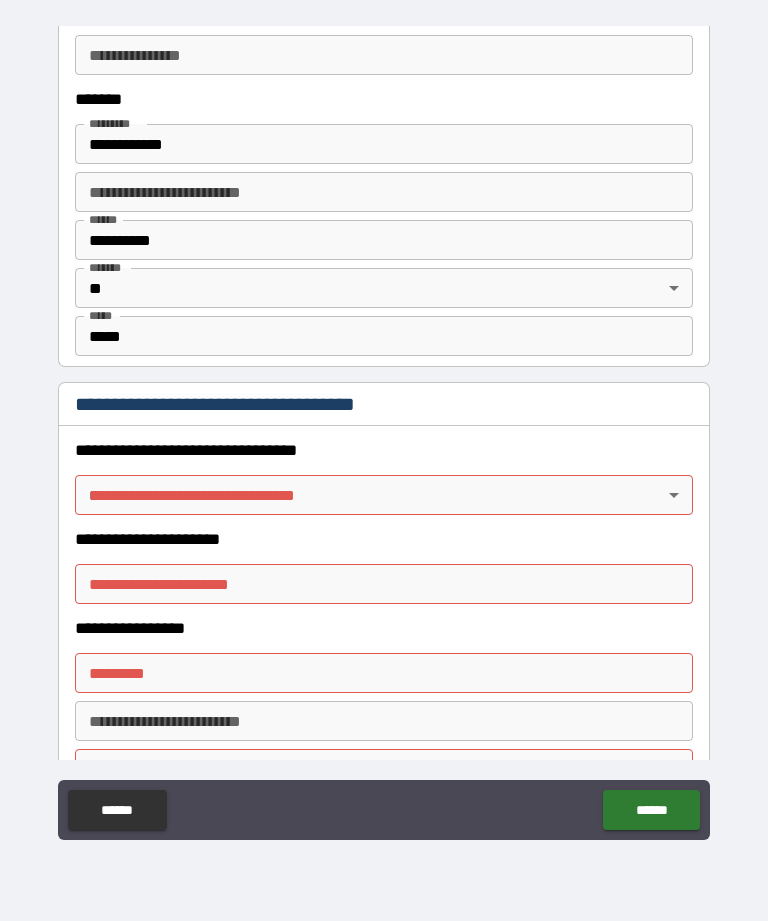 scroll, scrollTop: 1328, scrollLeft: 0, axis: vertical 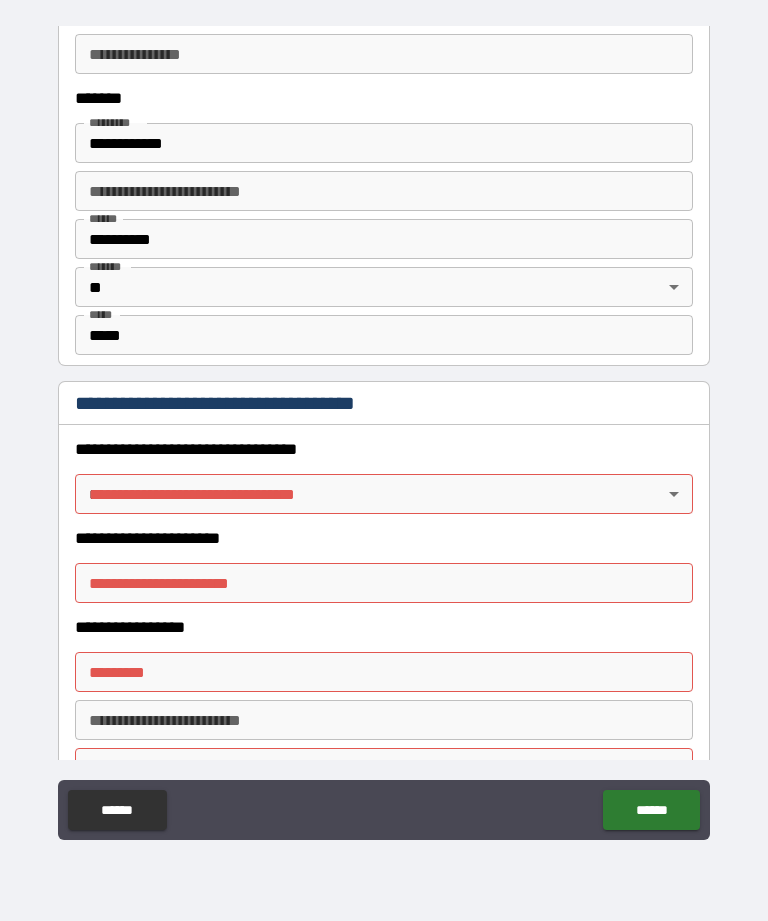 click on "**********" at bounding box center [384, 428] 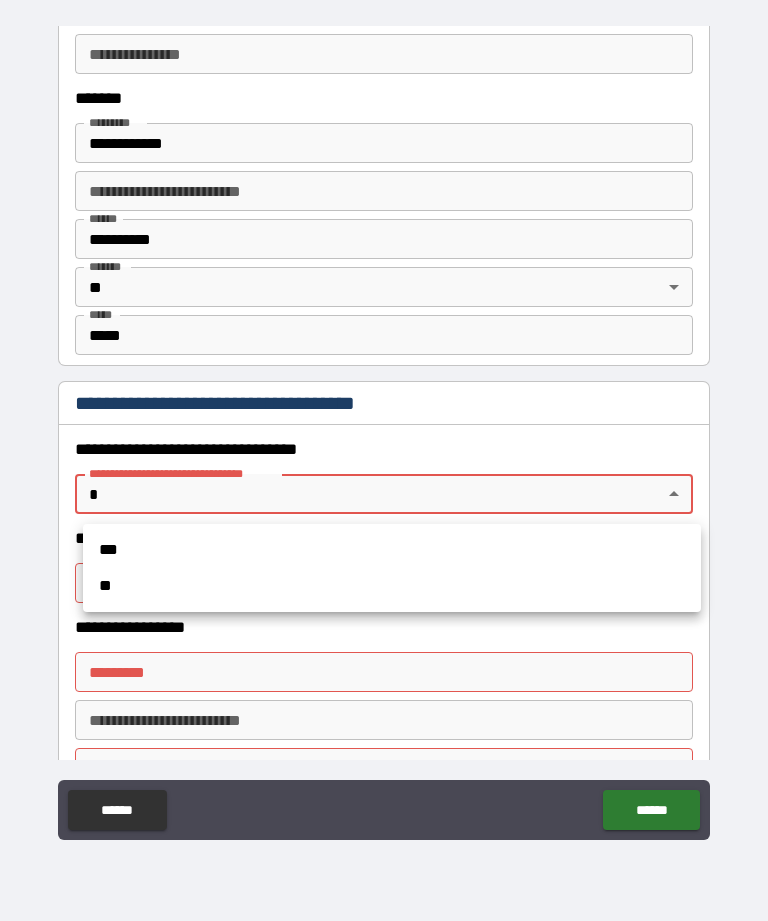 click on "**" at bounding box center [392, 586] 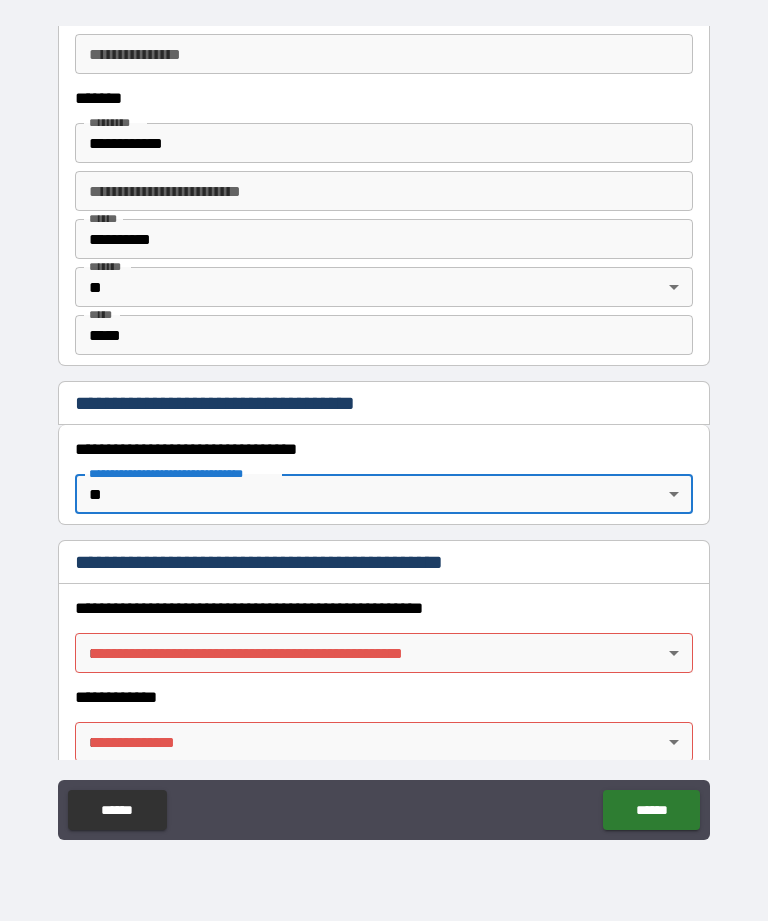type on "*" 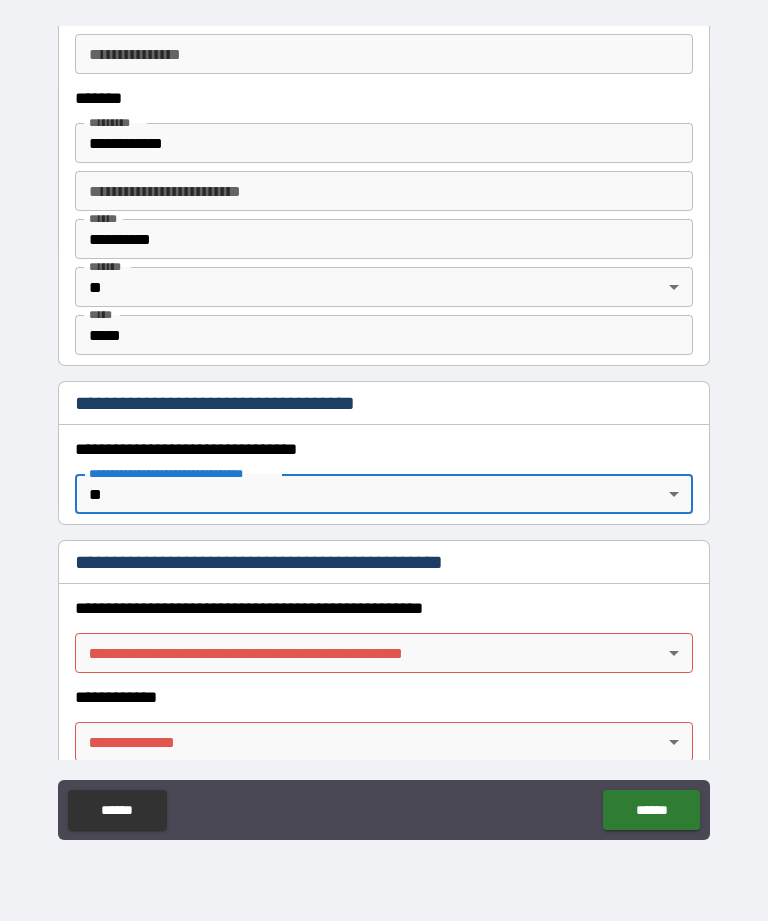 click on "**********" at bounding box center [384, 428] 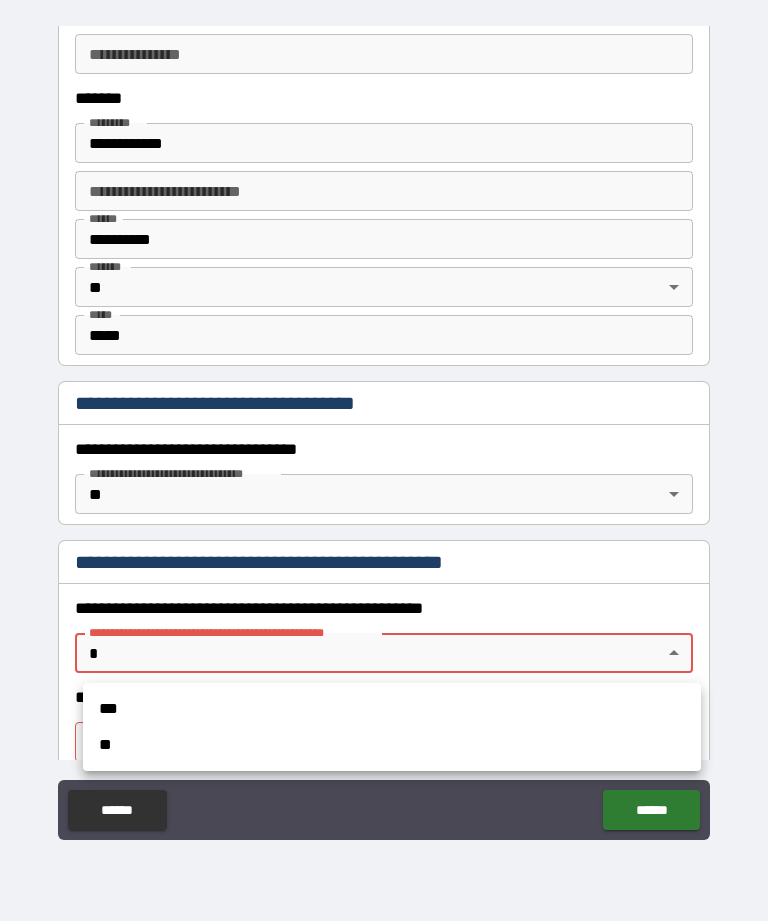 click on "**" at bounding box center [392, 745] 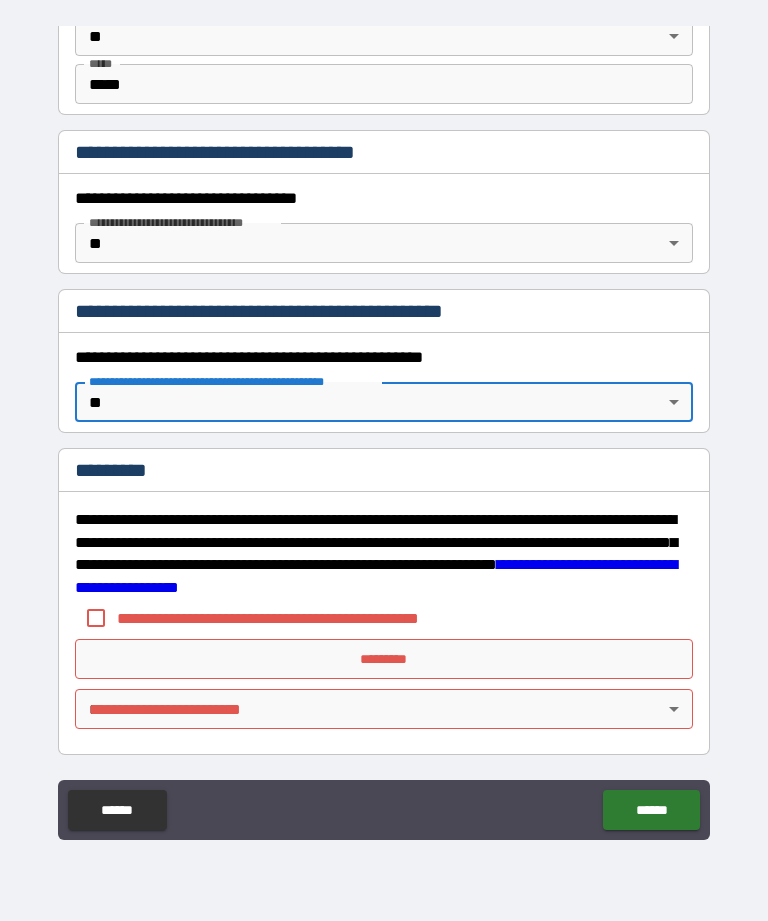 scroll, scrollTop: 1579, scrollLeft: 0, axis: vertical 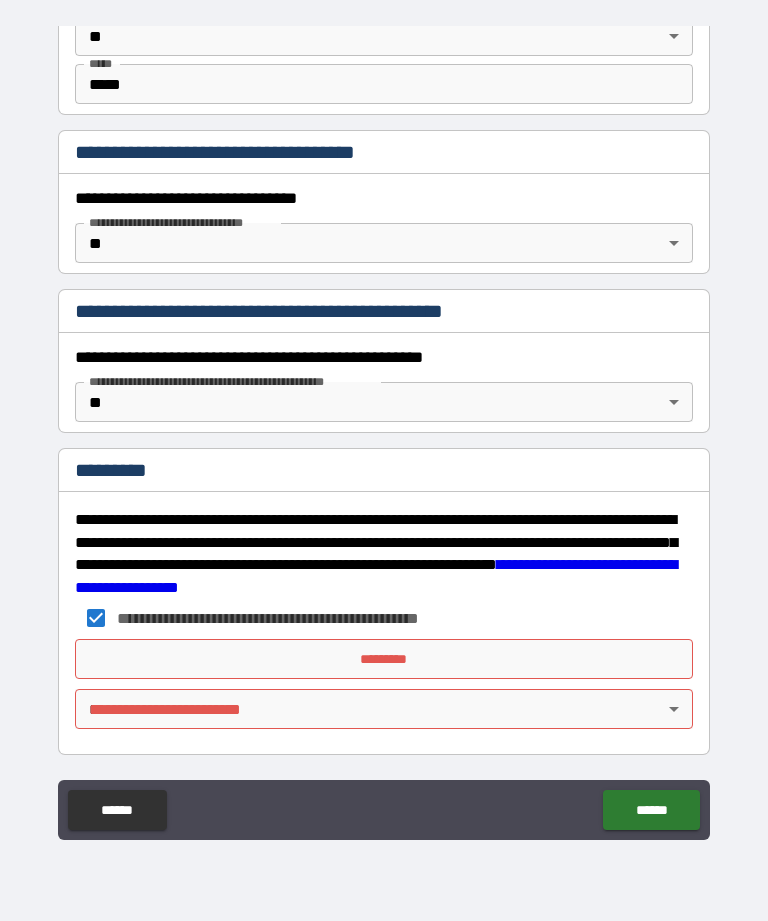 click on "*********" at bounding box center (384, 659) 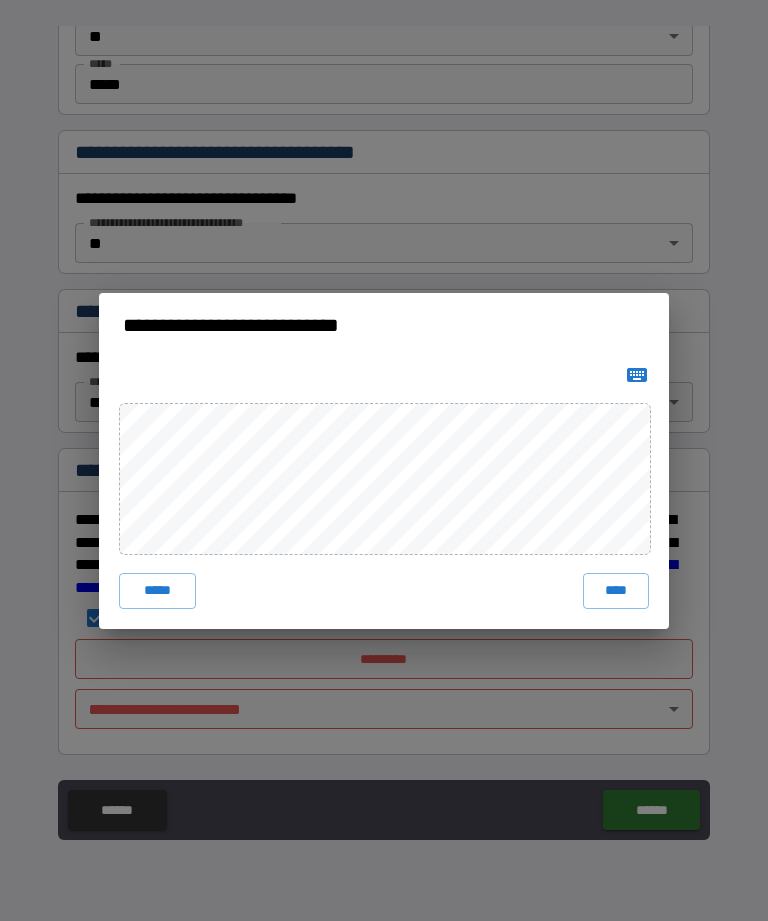 click on "*****" at bounding box center [157, 591] 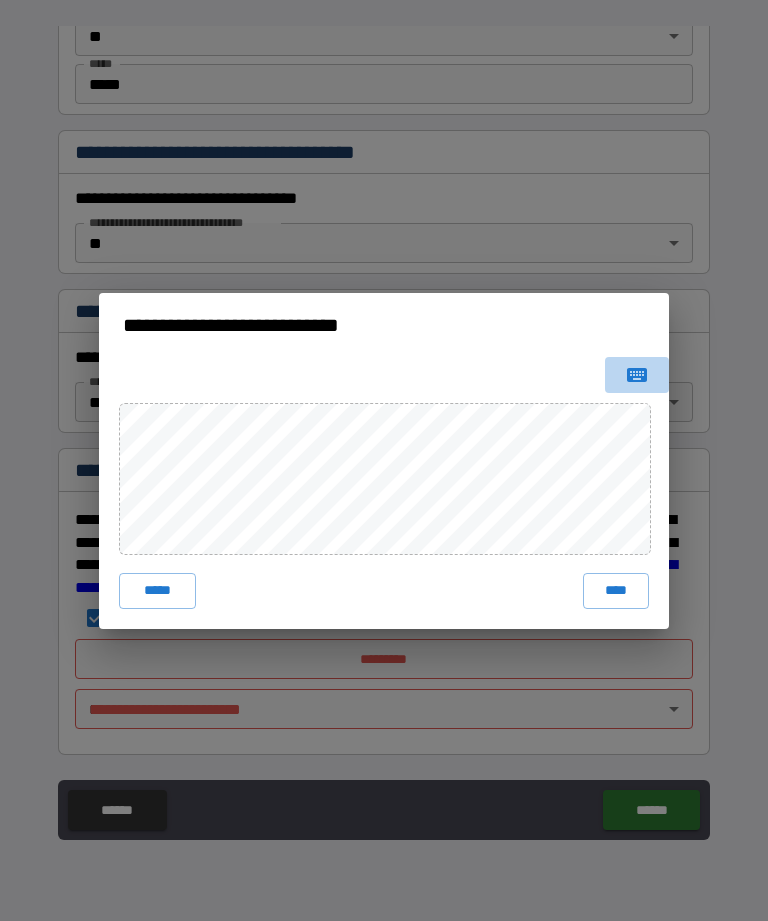 click 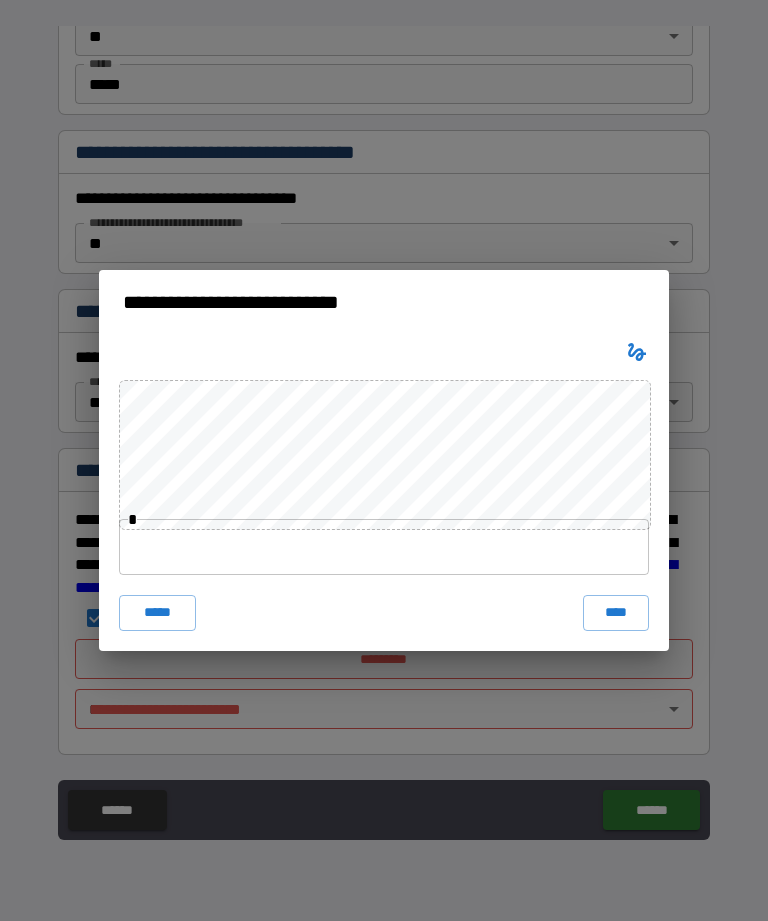click on "*****" at bounding box center [157, 613] 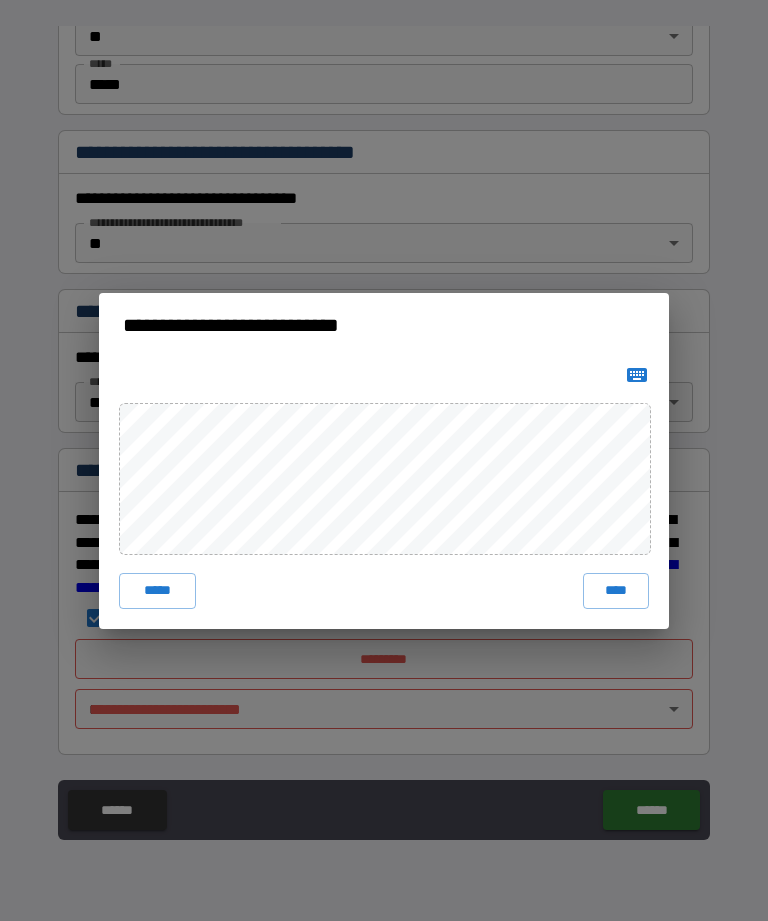 click on "*****" at bounding box center [157, 591] 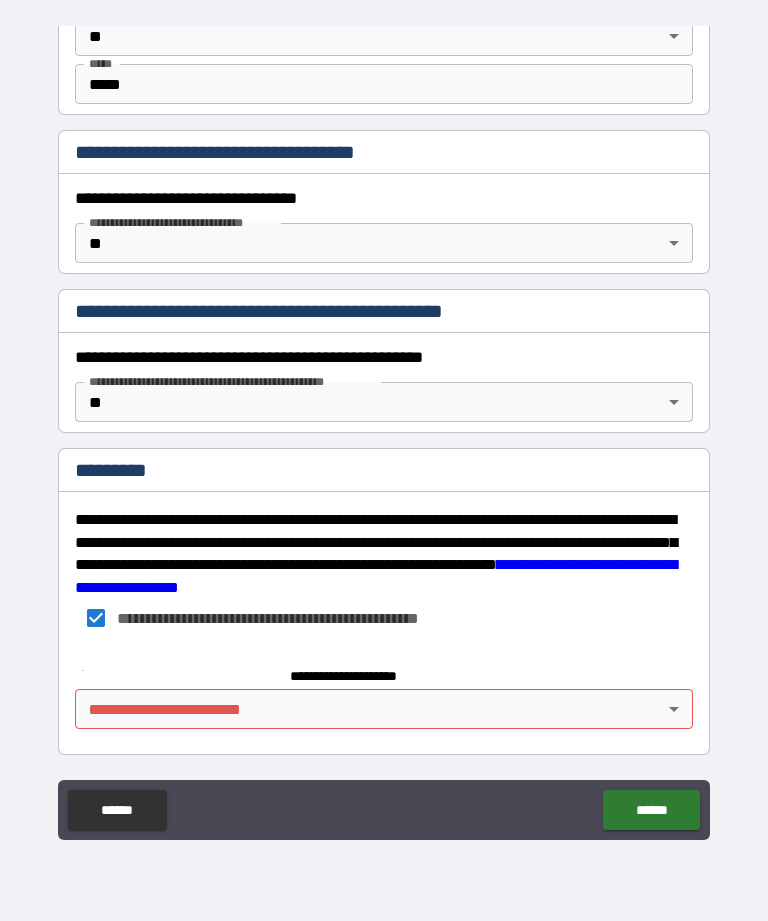 scroll, scrollTop: 1569, scrollLeft: 0, axis: vertical 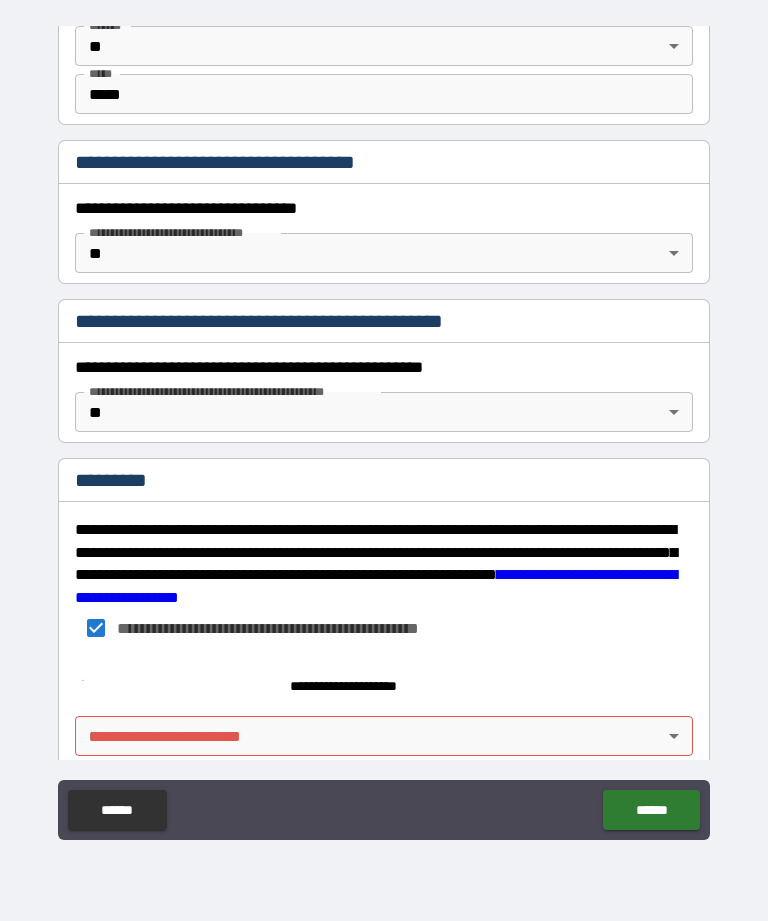 click on "**********" at bounding box center [384, 428] 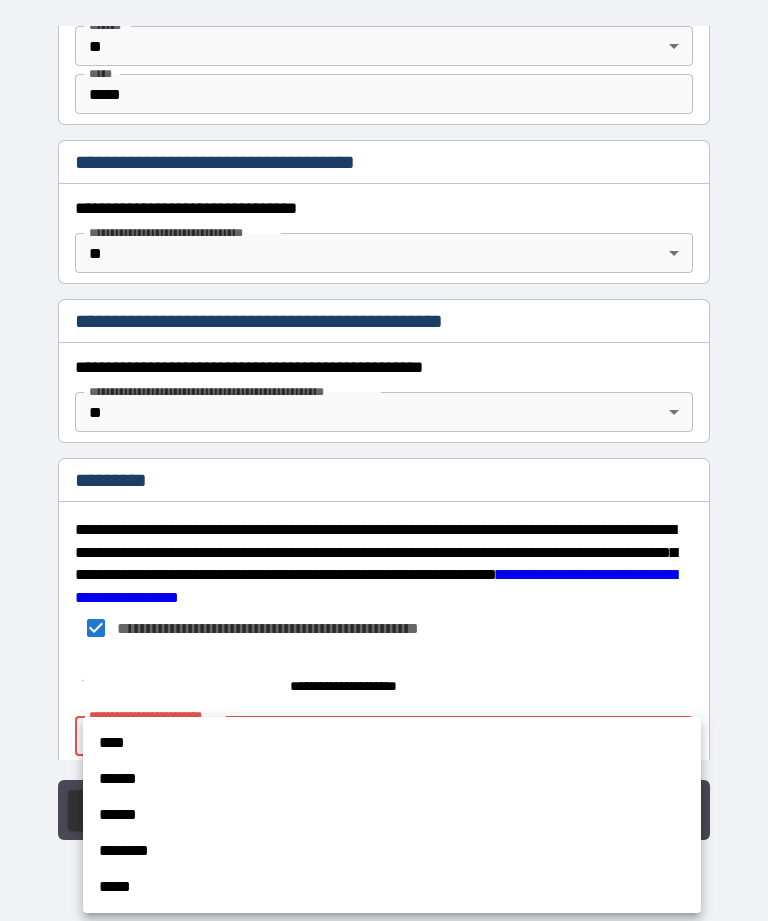 click on "****" at bounding box center (392, 743) 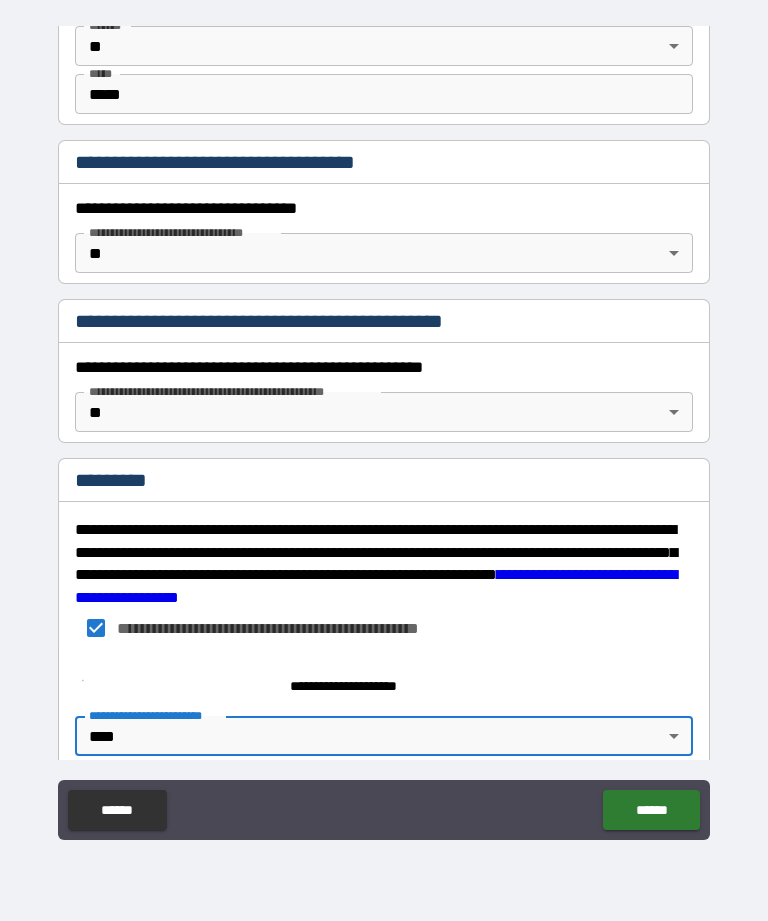 click on "******" at bounding box center (651, 810) 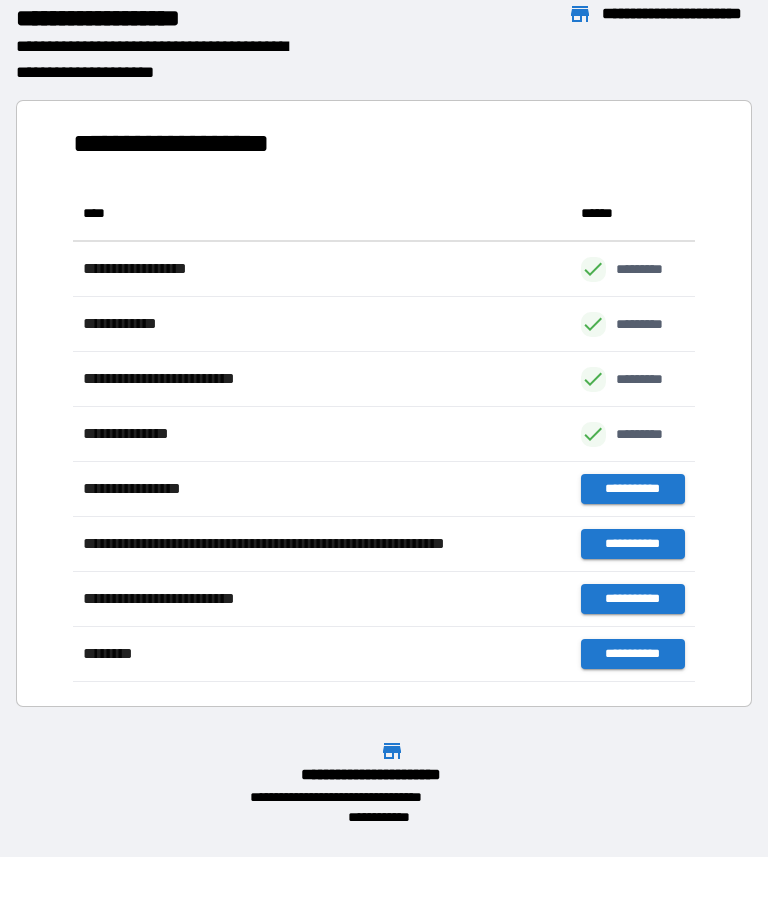 scroll, scrollTop: 1, scrollLeft: 1, axis: both 